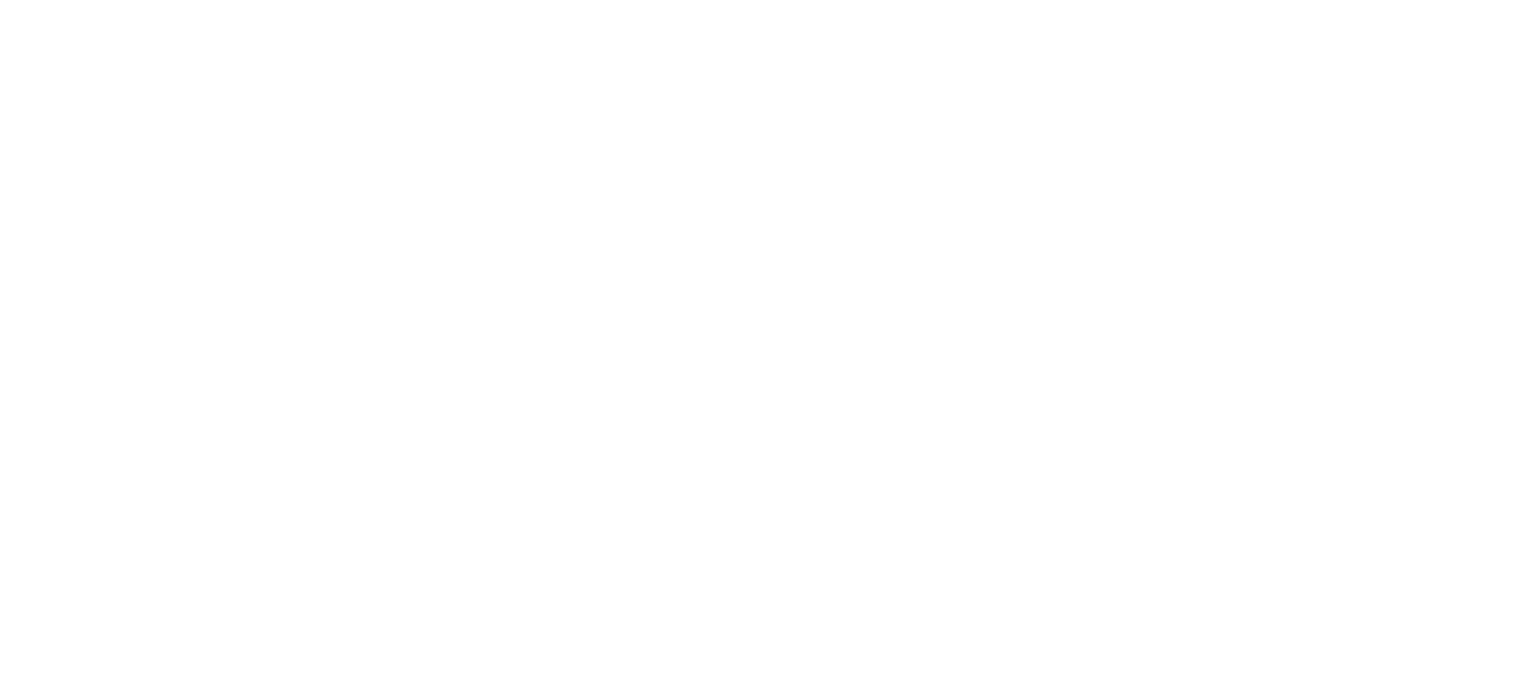 scroll, scrollTop: 0, scrollLeft: 0, axis: both 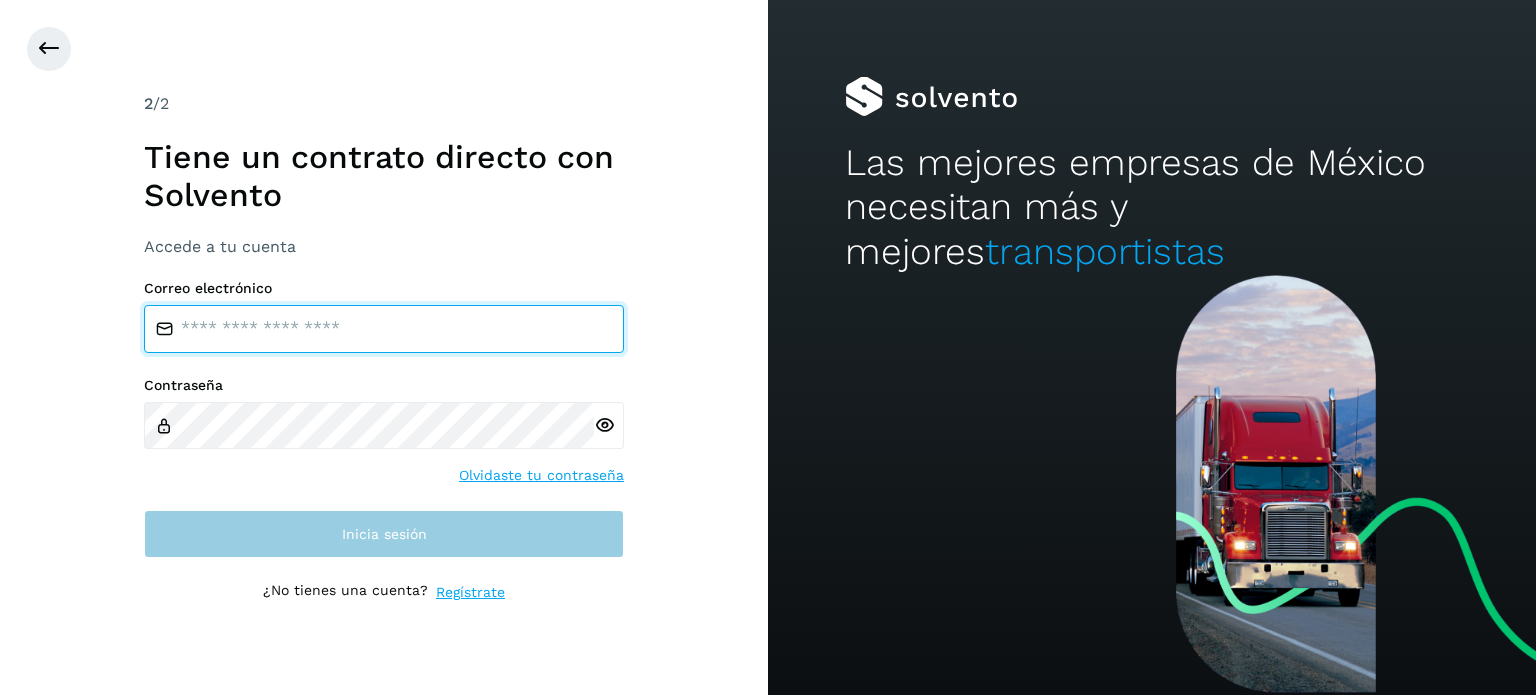 type on "**********" 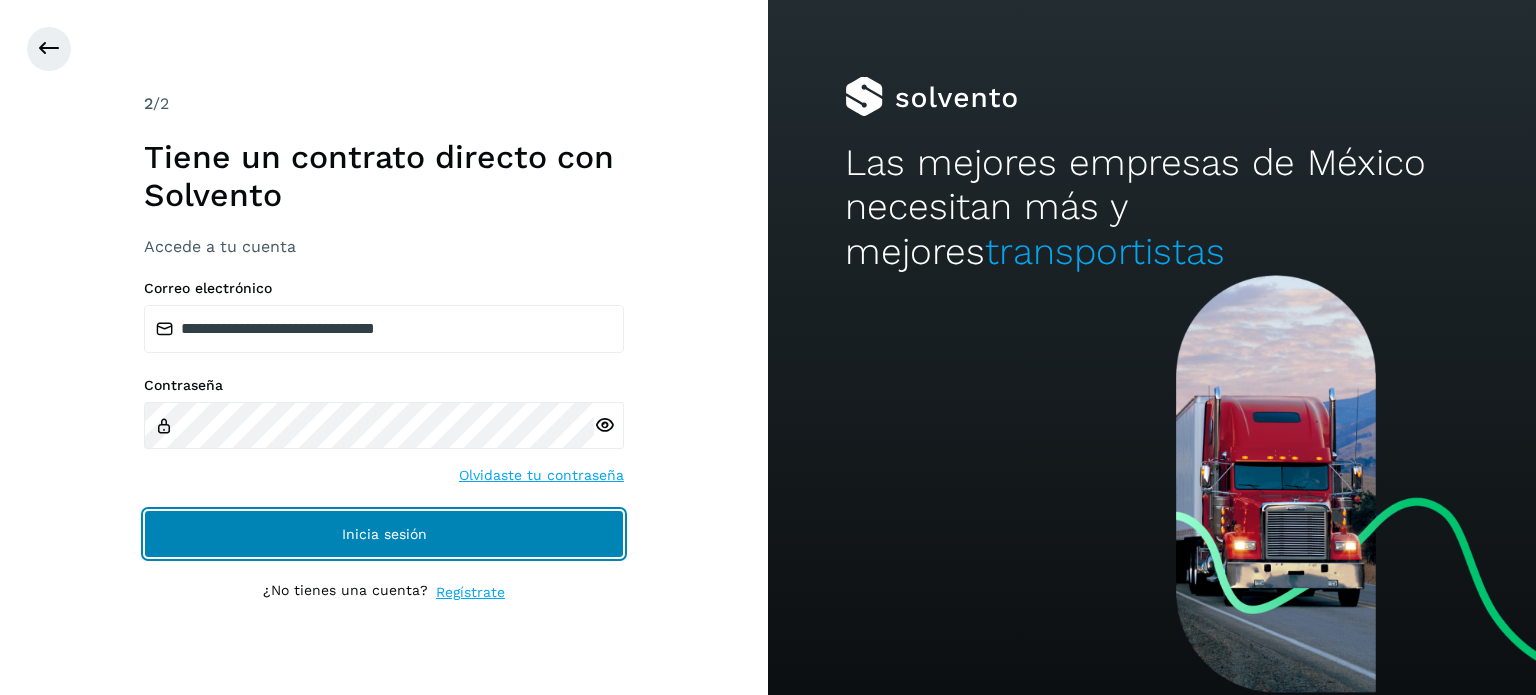click on "Inicia sesión" 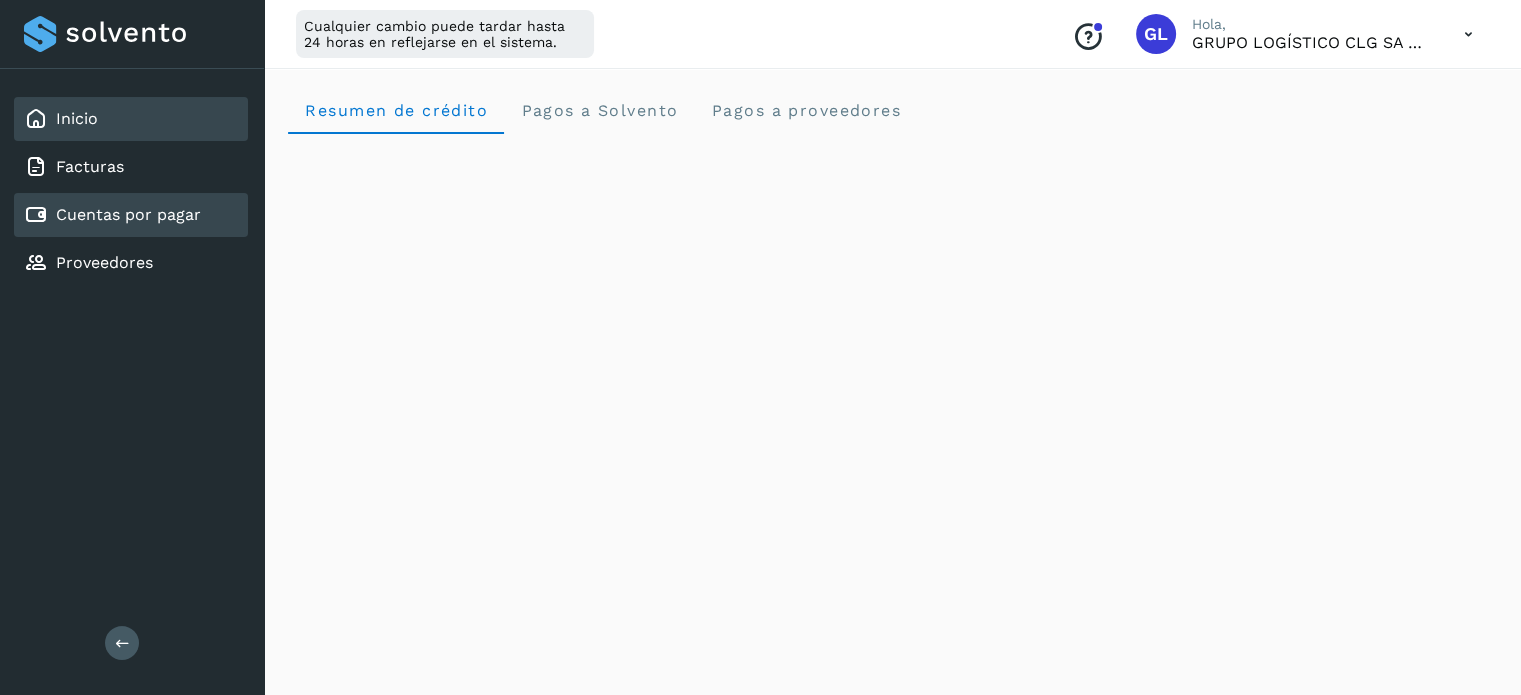 click on "Cuentas por pagar" 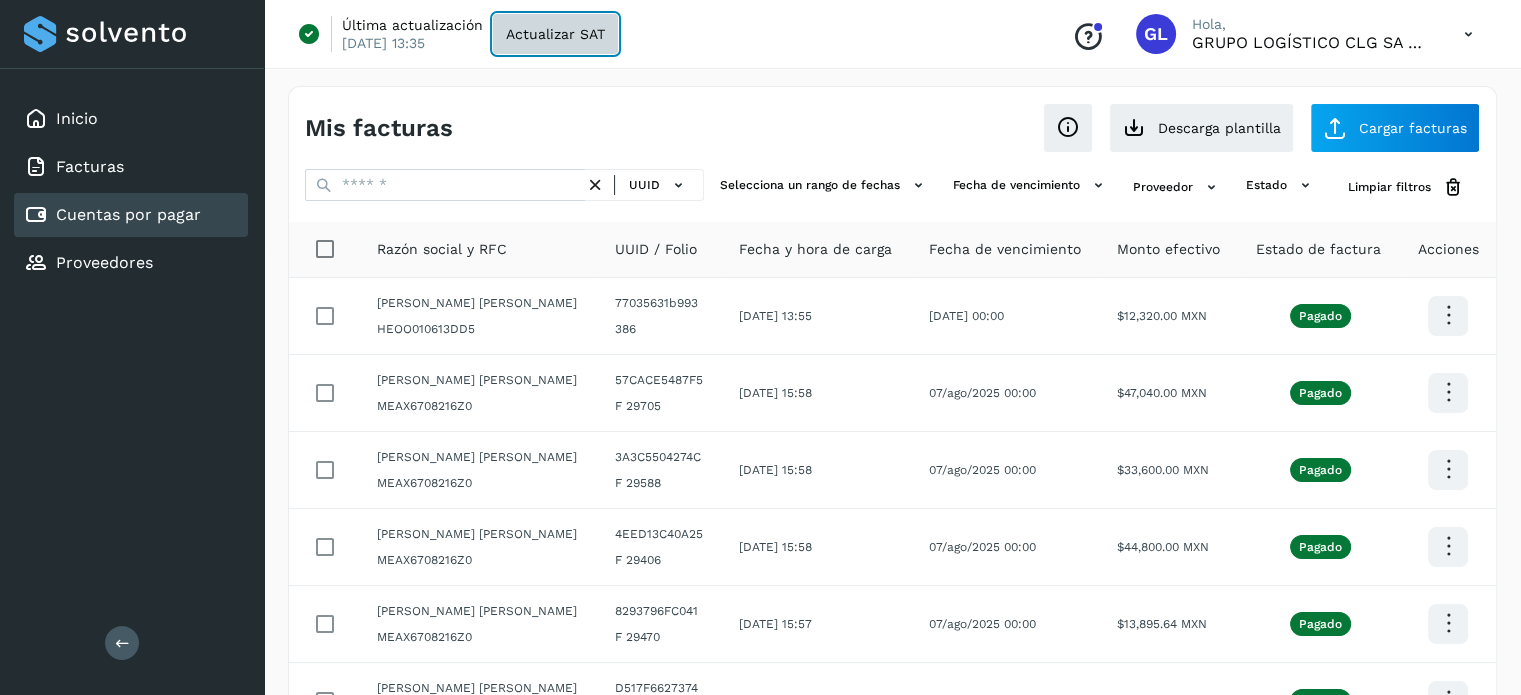 click on "Actualizar SAT" at bounding box center [555, 34] 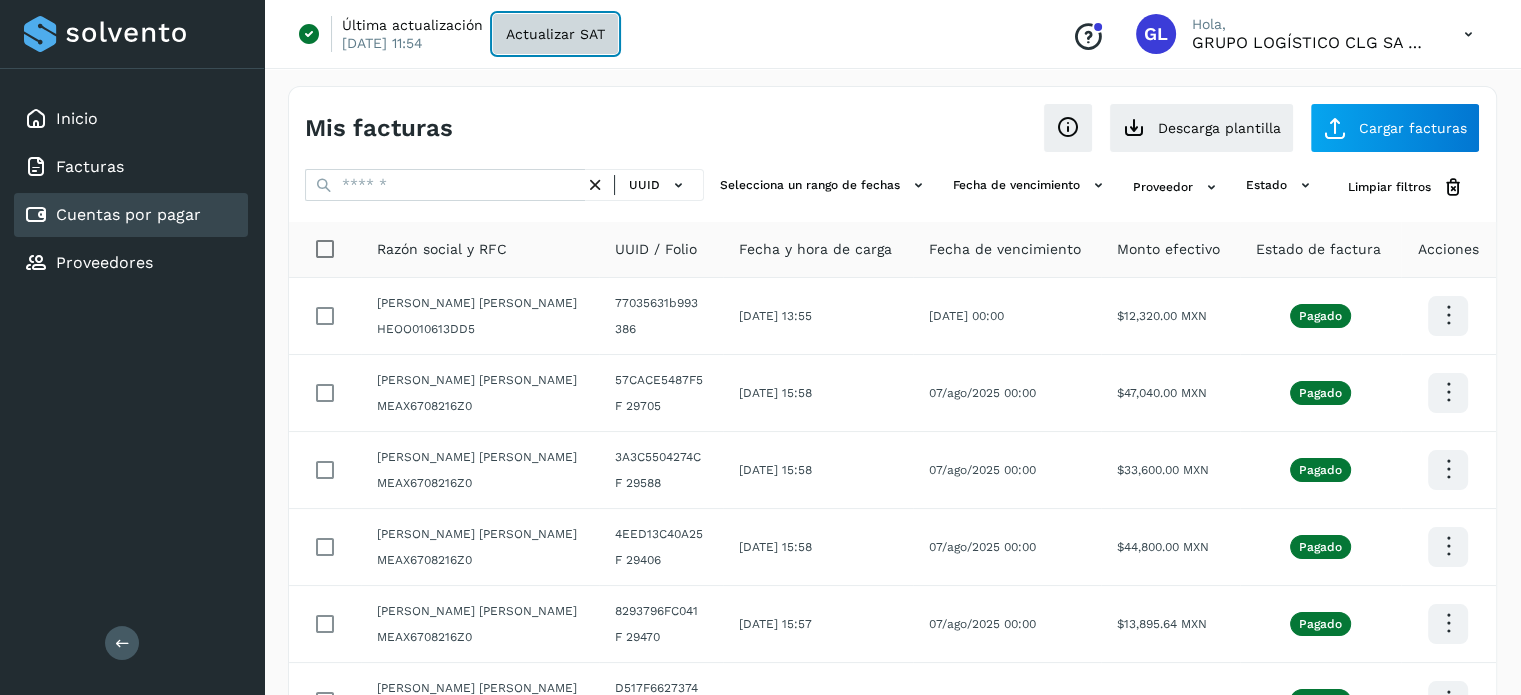 click on "Actualizar SAT" 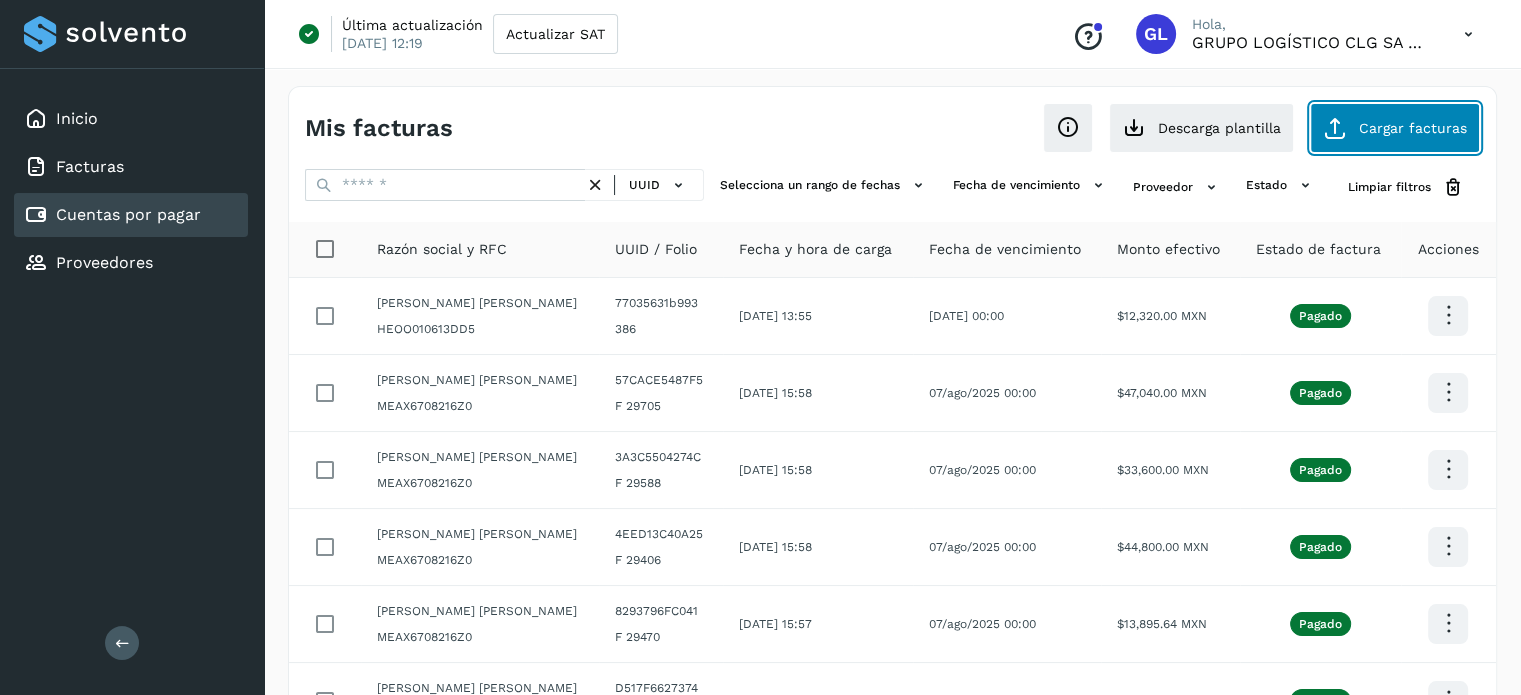 click on "Cargar facturas" 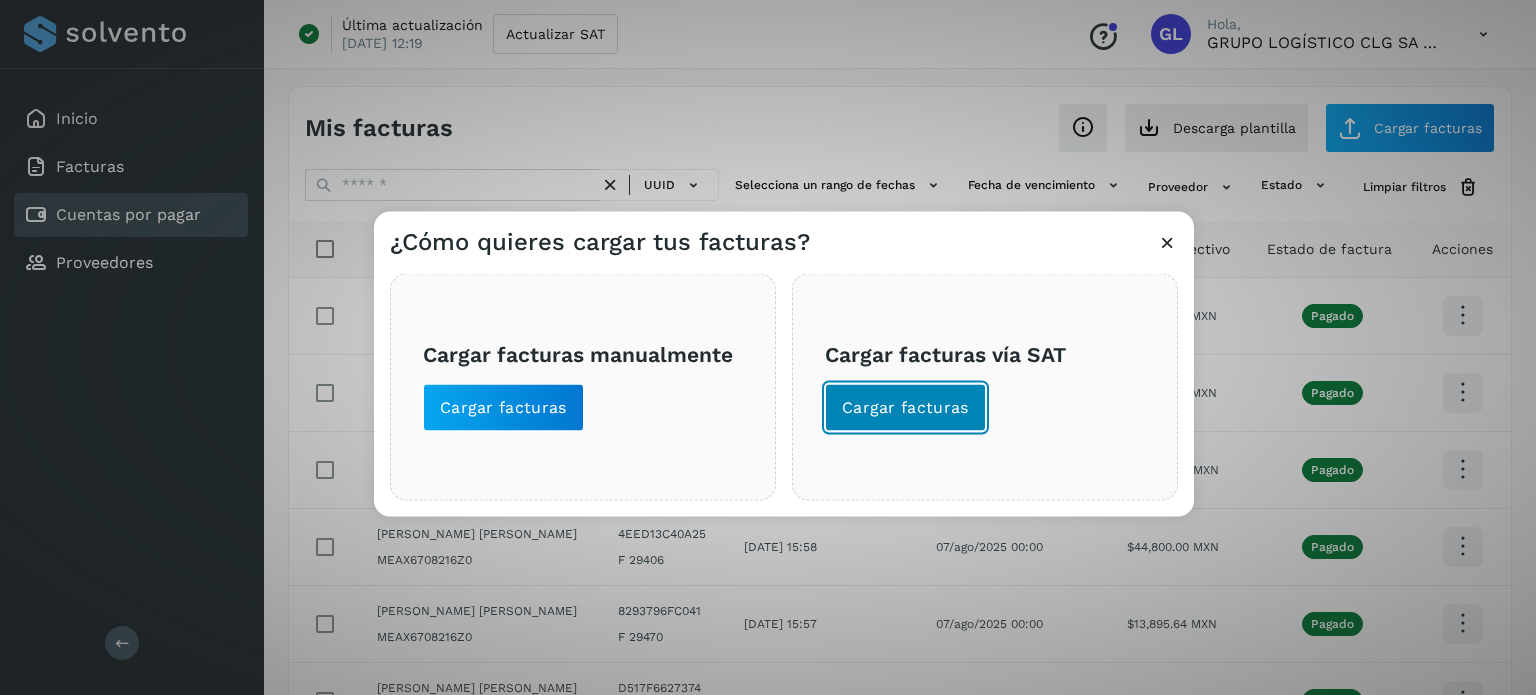 click on "Cargar facturas" at bounding box center [905, 407] 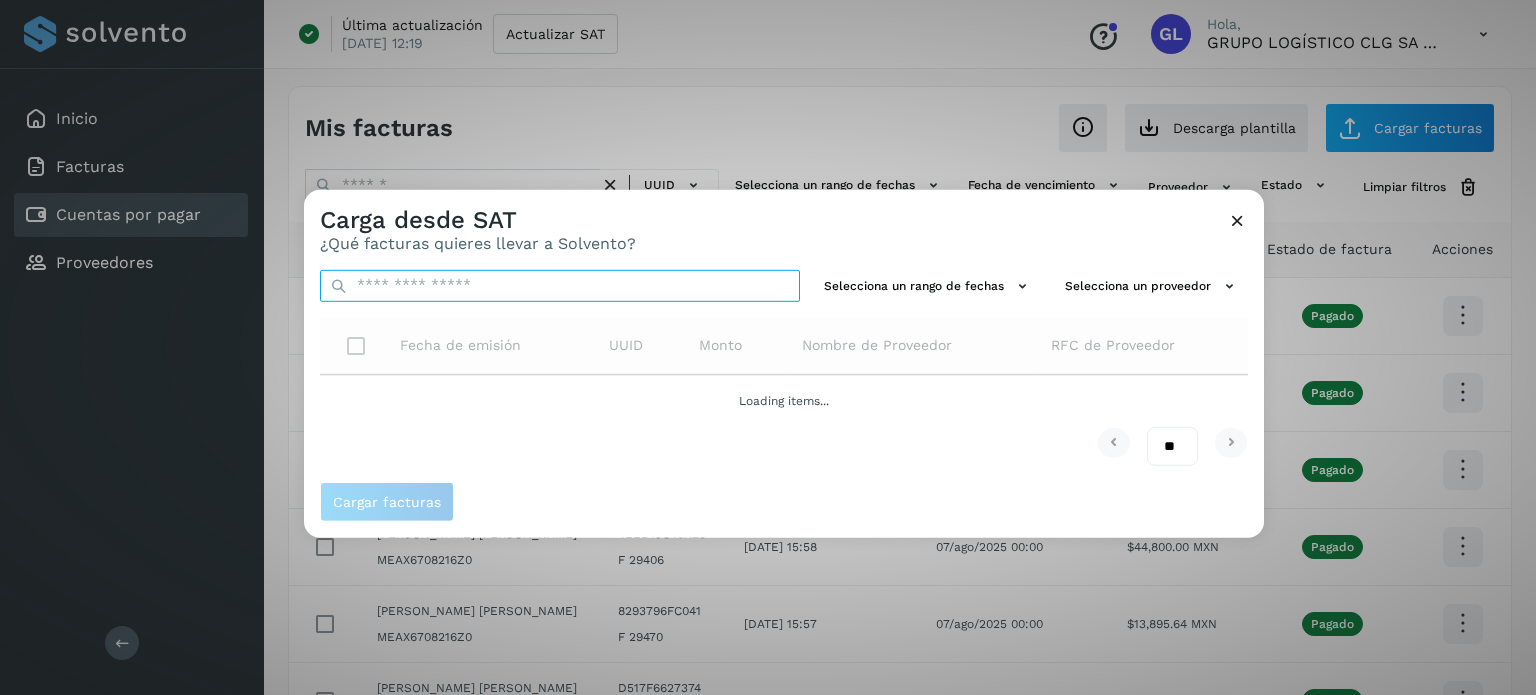 click at bounding box center [560, 285] 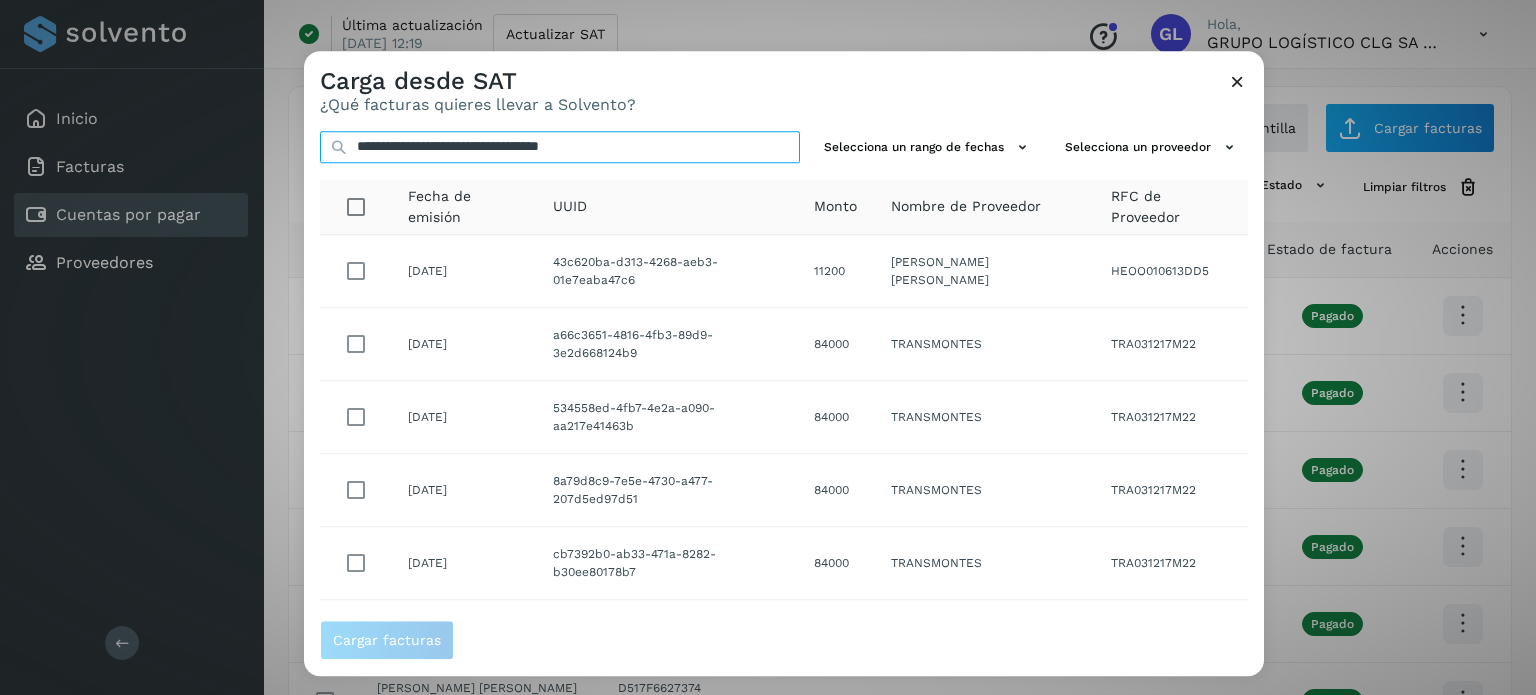 type on "**********" 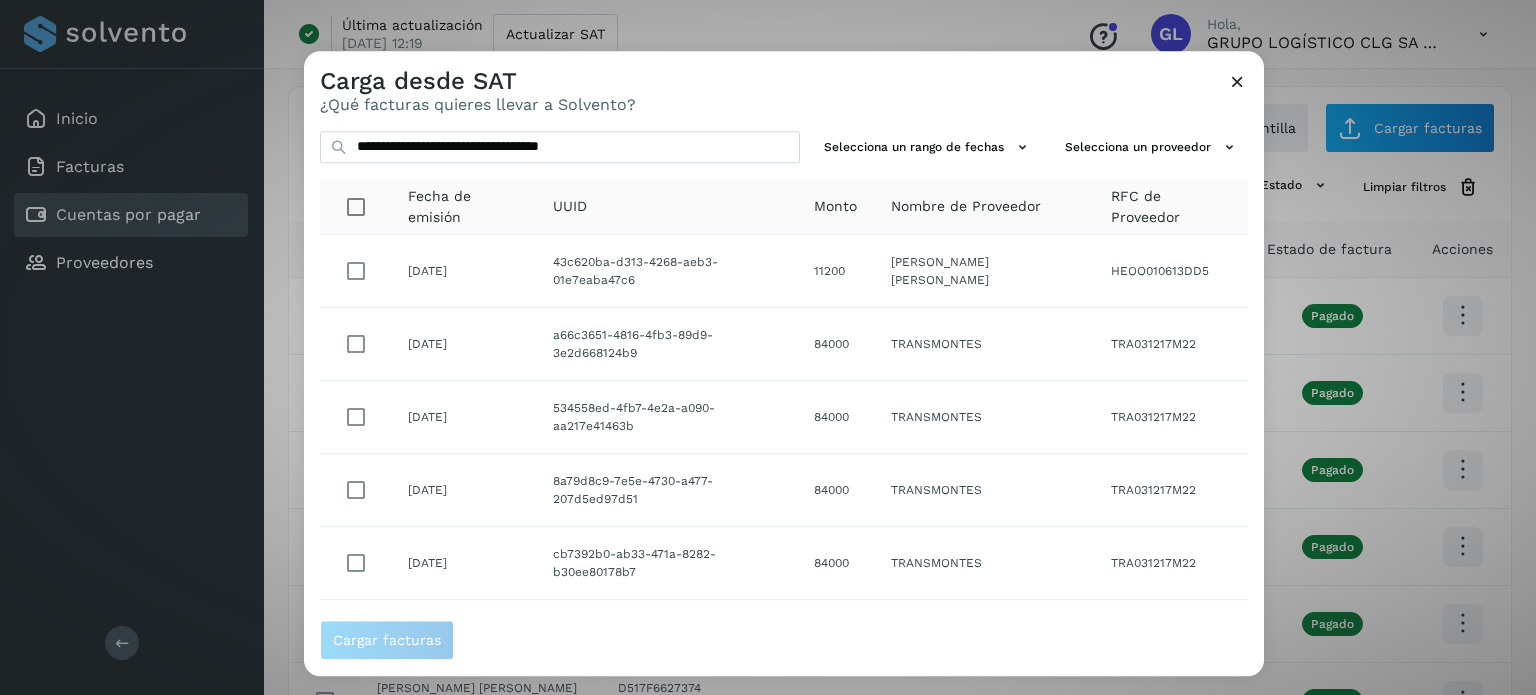 scroll, scrollTop: 396, scrollLeft: 0, axis: vertical 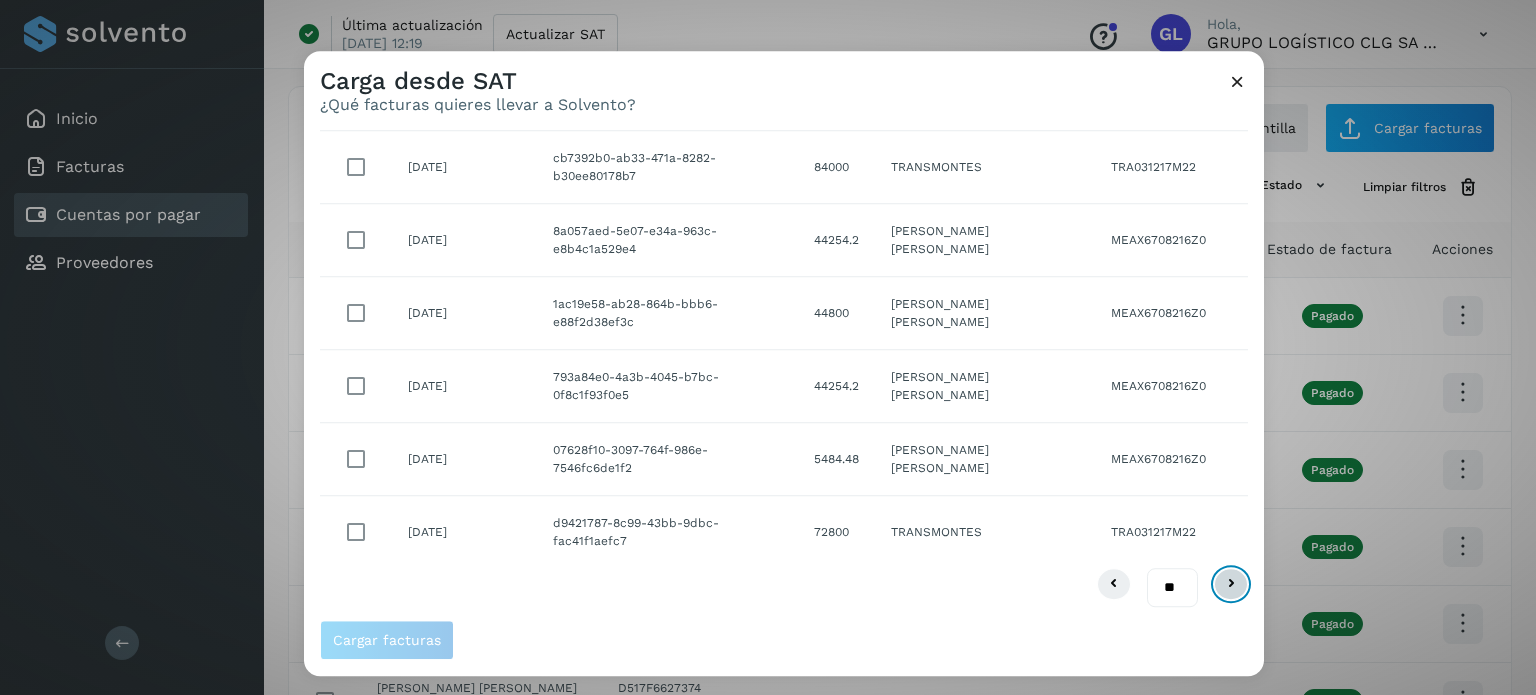 click at bounding box center (1231, 585) 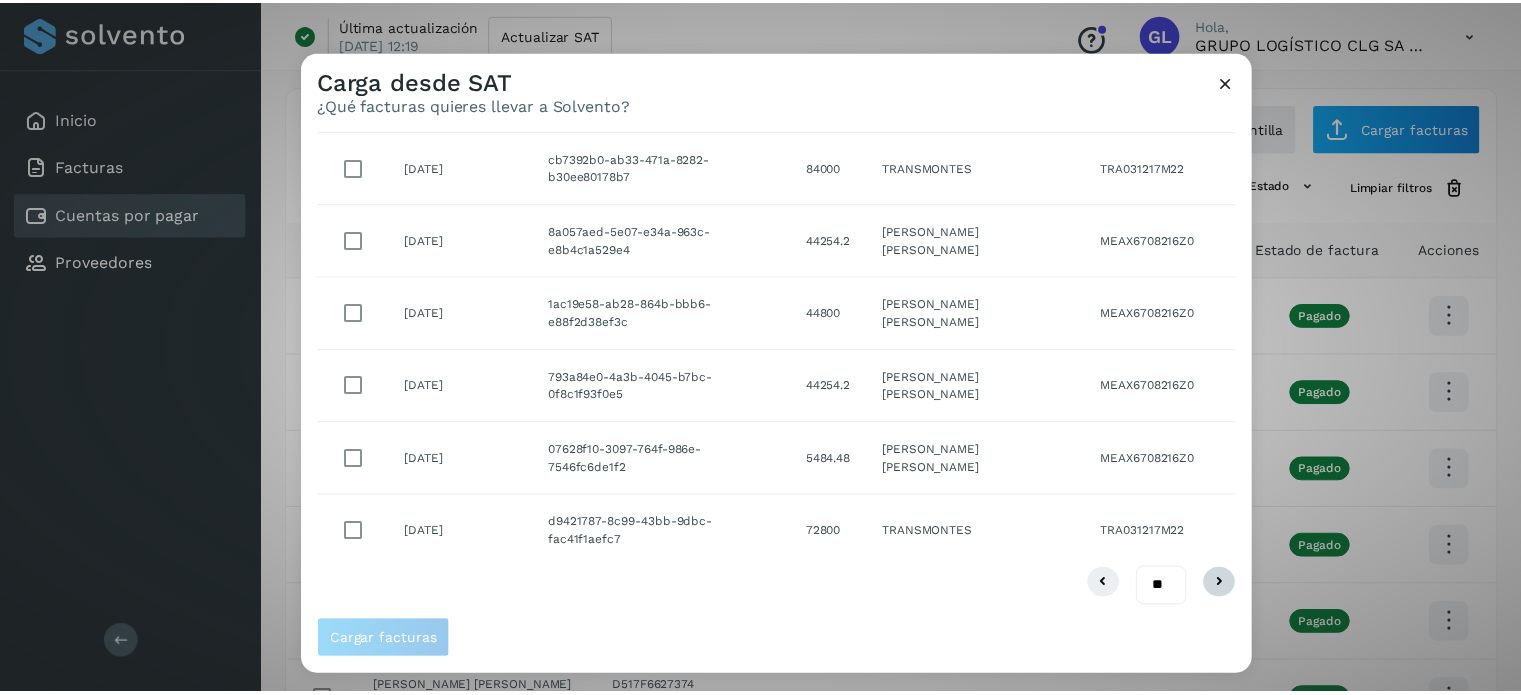 scroll, scrollTop: 0, scrollLeft: 0, axis: both 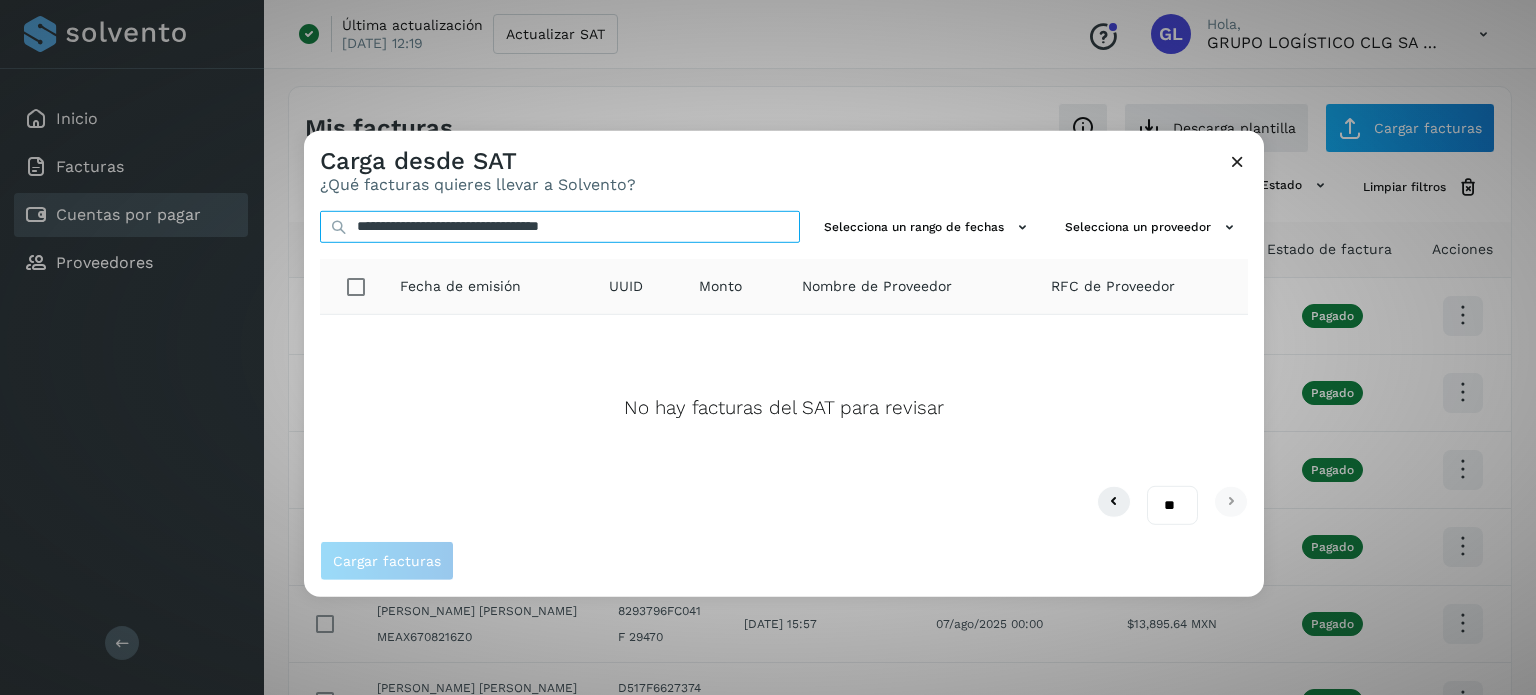 click on "**********" at bounding box center (560, 226) 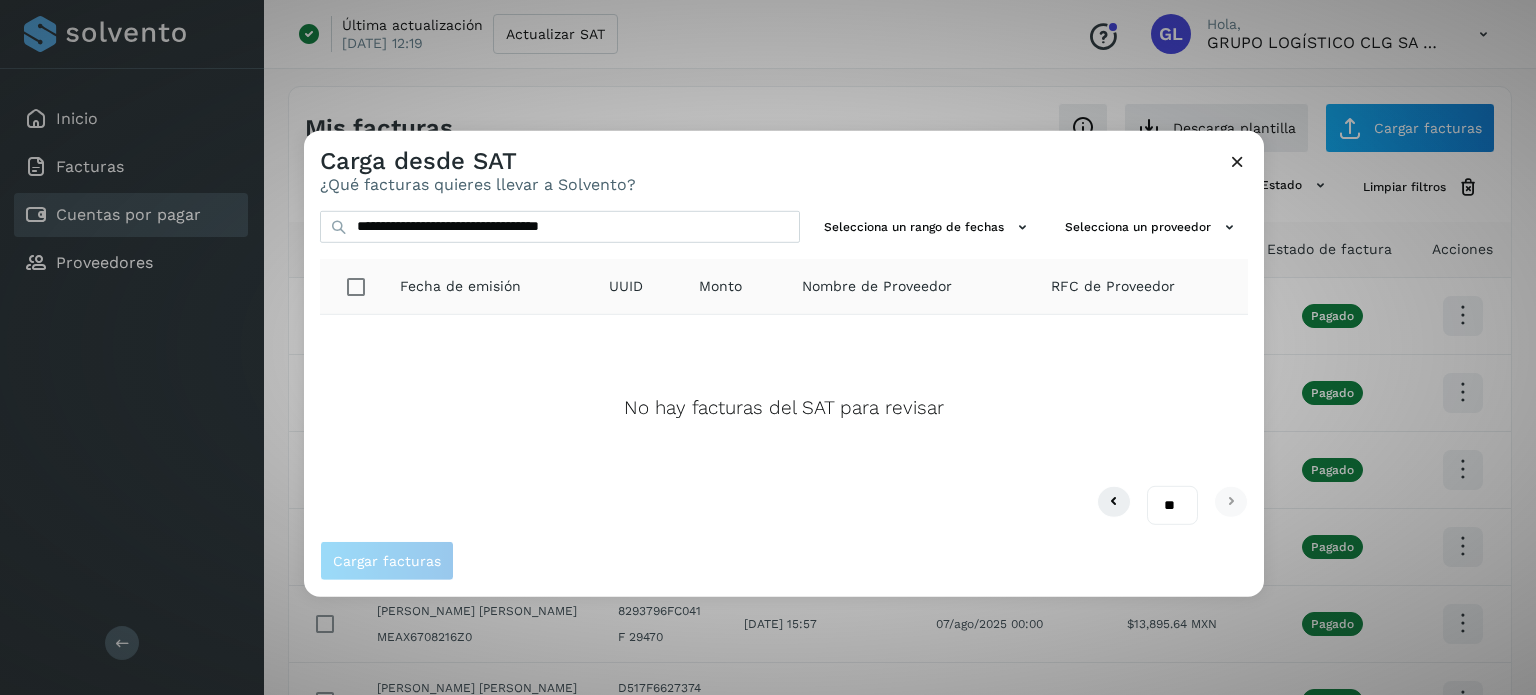 click on "Carga desde SAT ¿Qué facturas quieres llevar a Solvento?" at bounding box center (784, 162) 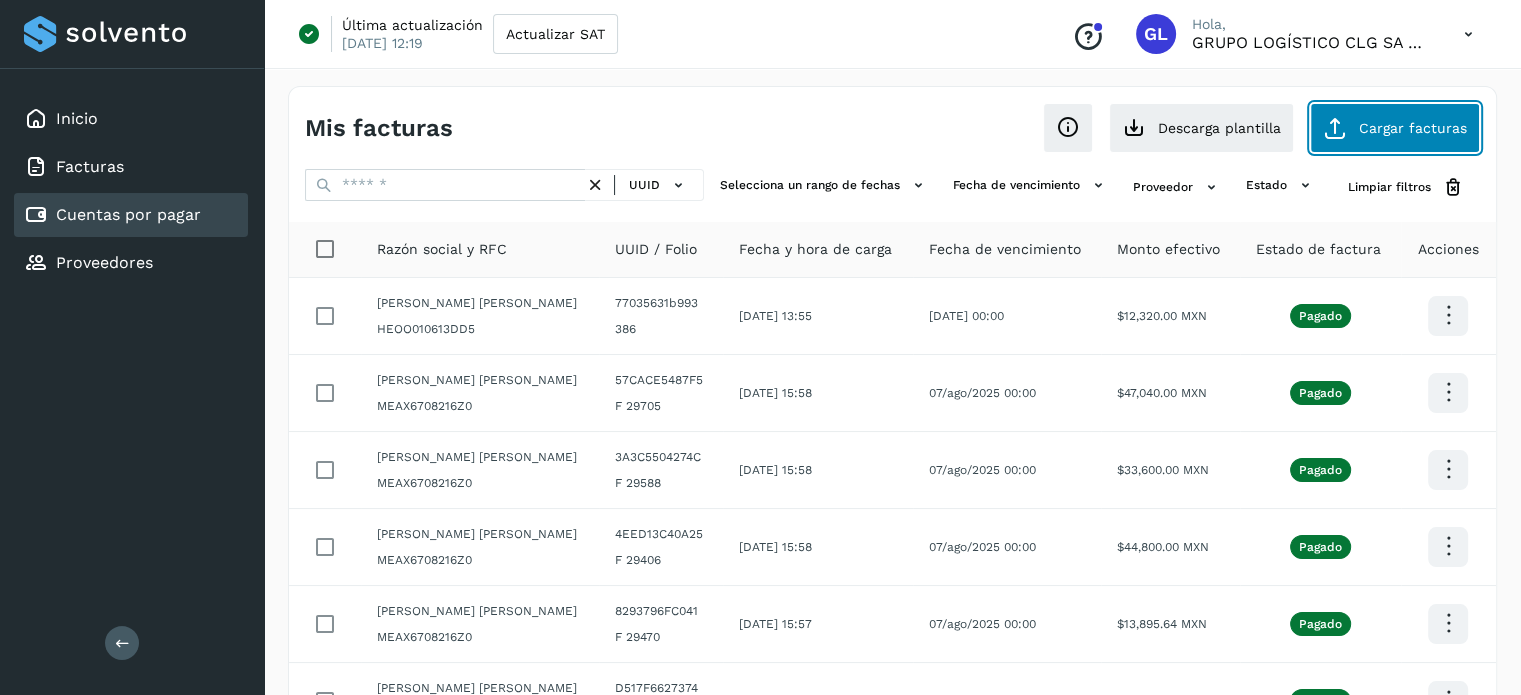 click at bounding box center [1335, 128] 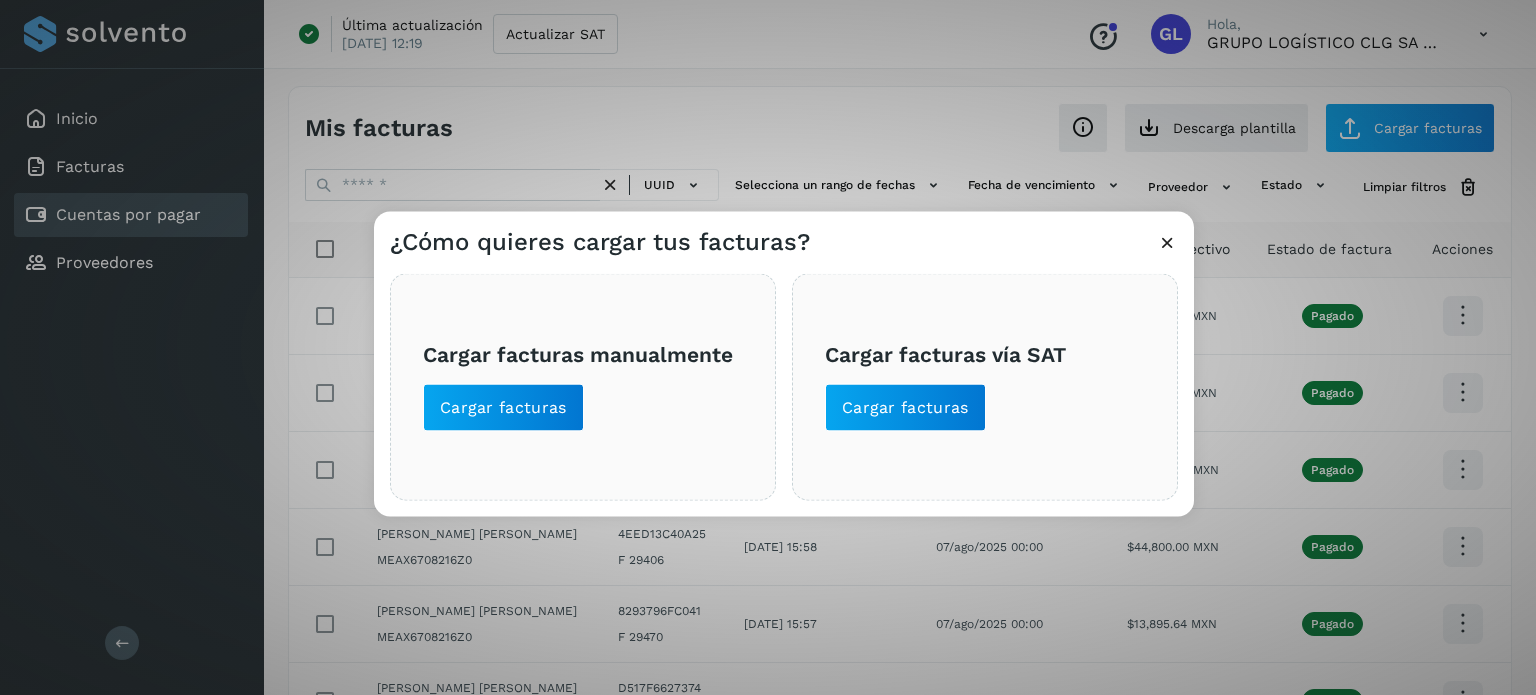 click on "Cargar facturas vía SAT Cargar facturas" at bounding box center (985, 386) 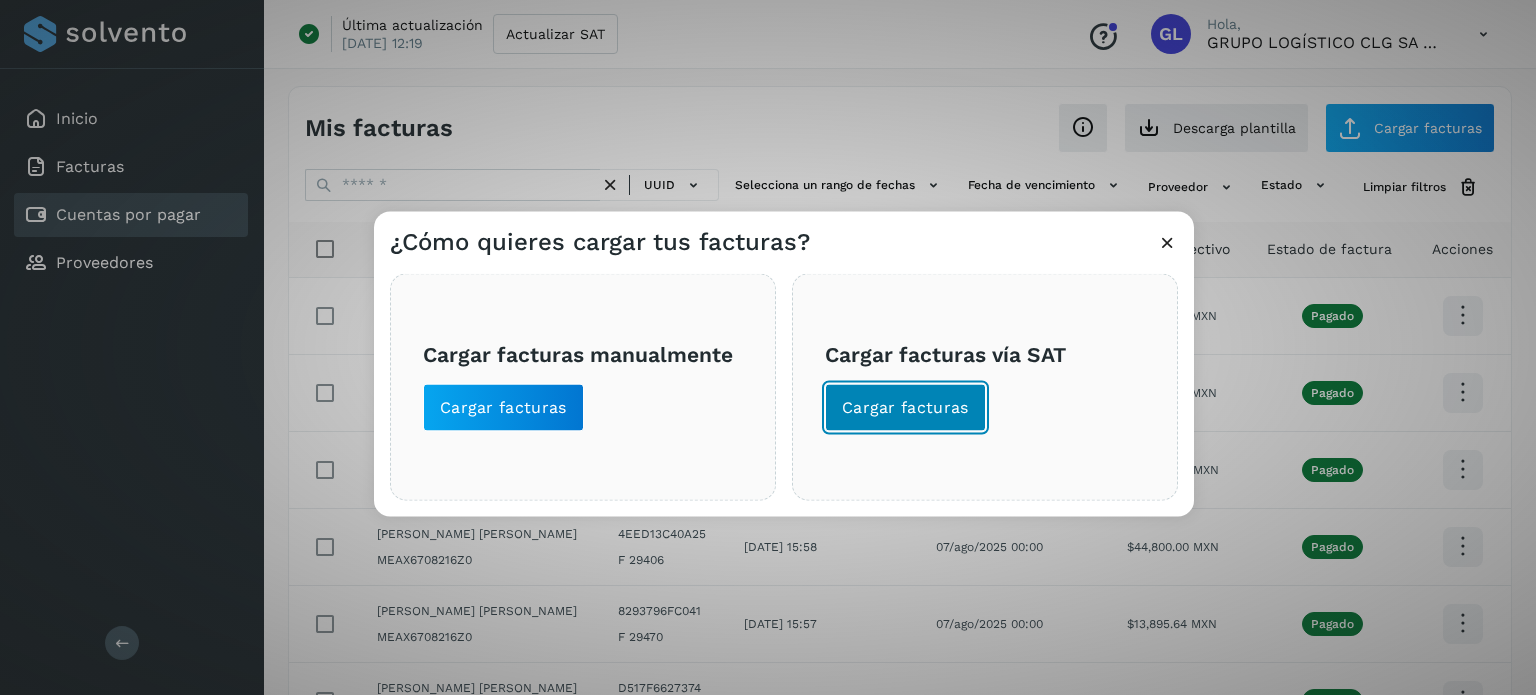 click on "Cargar facturas" 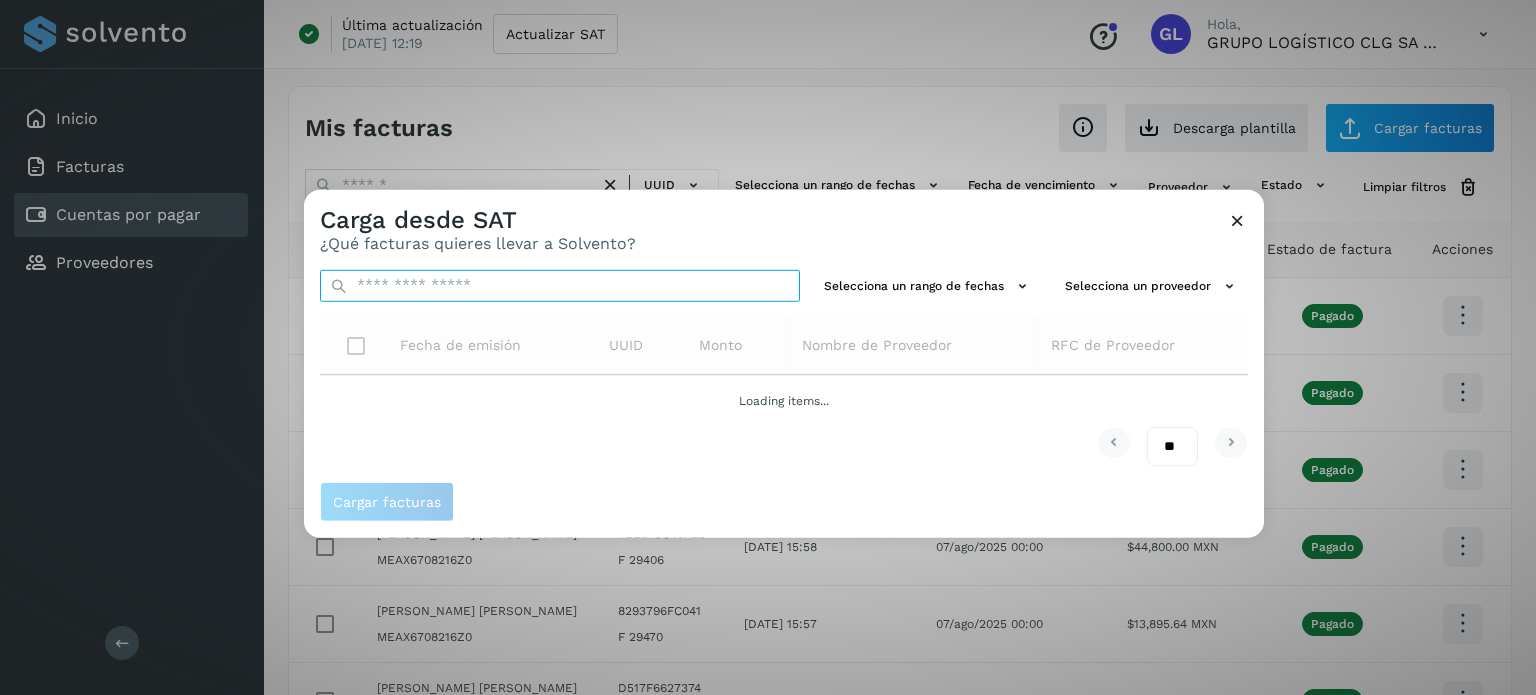 click at bounding box center [560, 285] 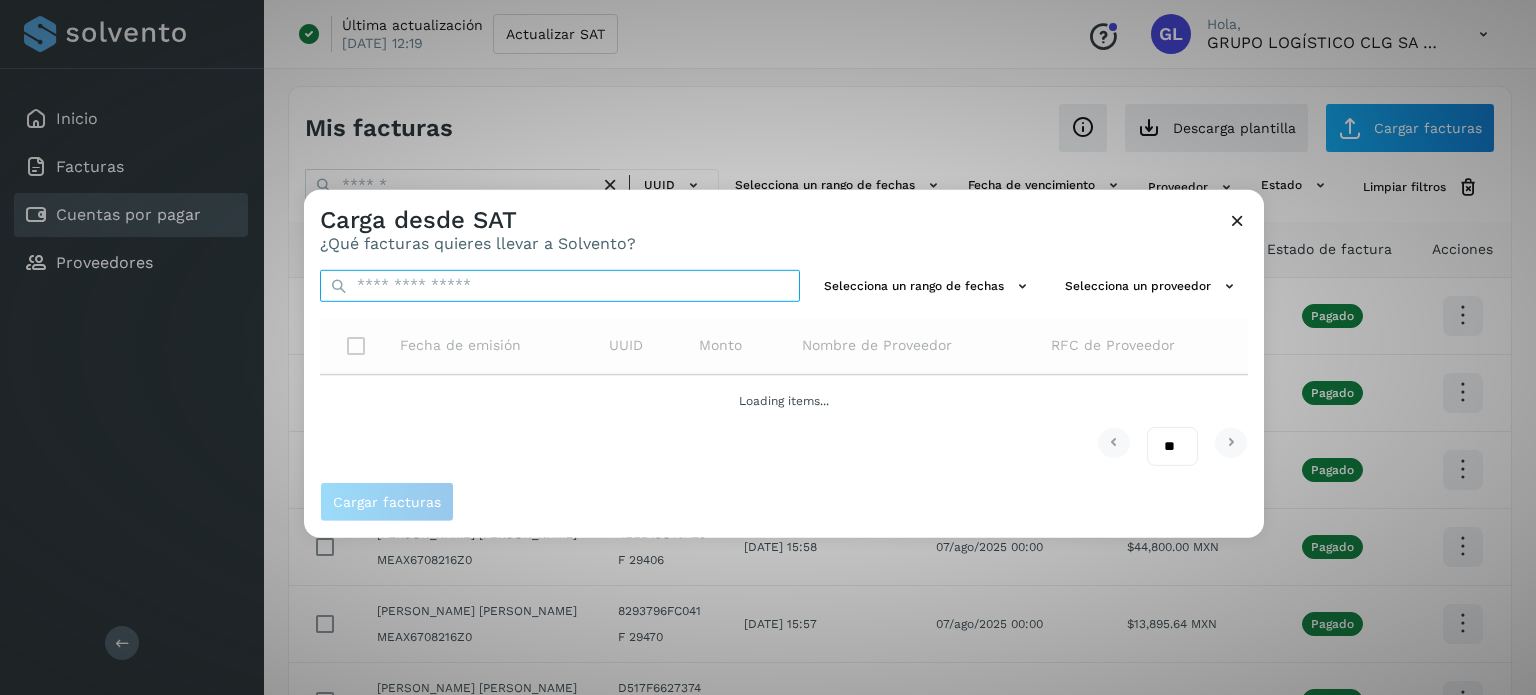 paste on "**********" 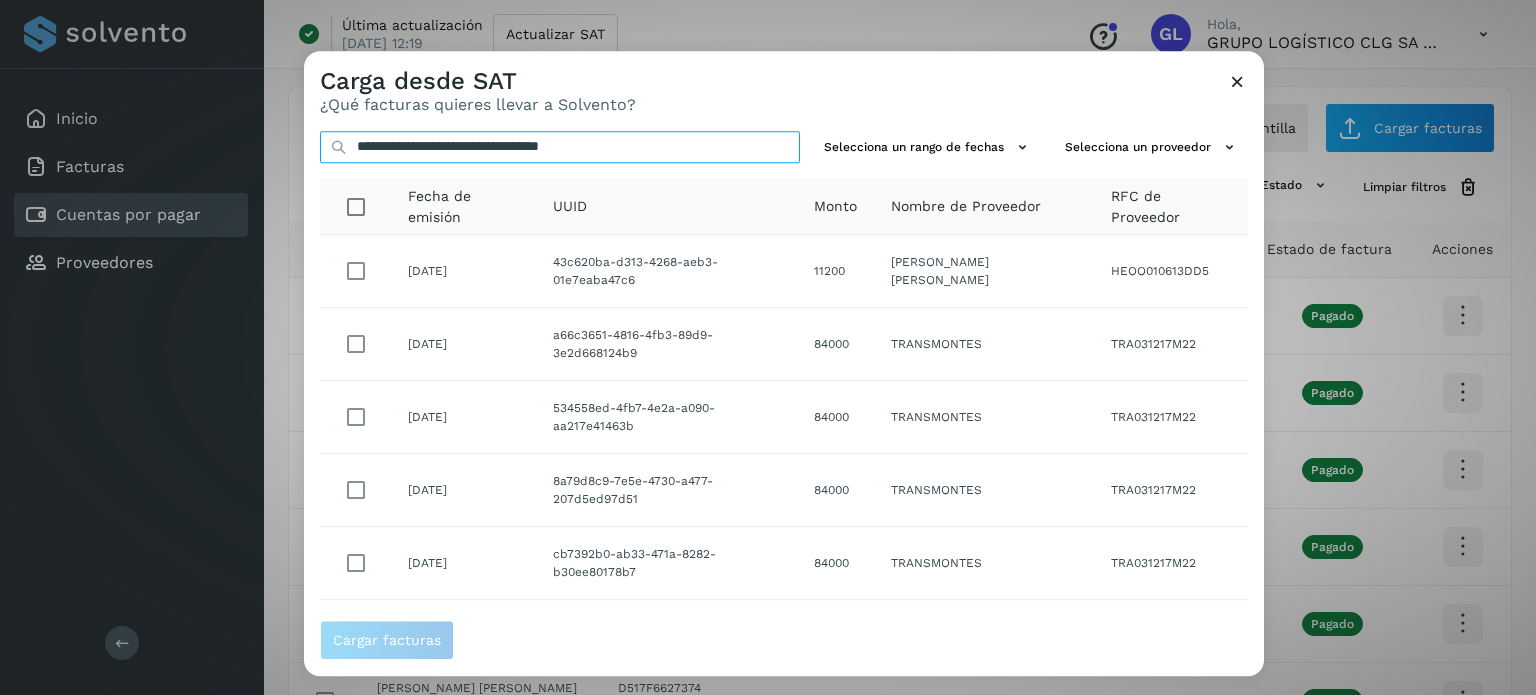 type on "**********" 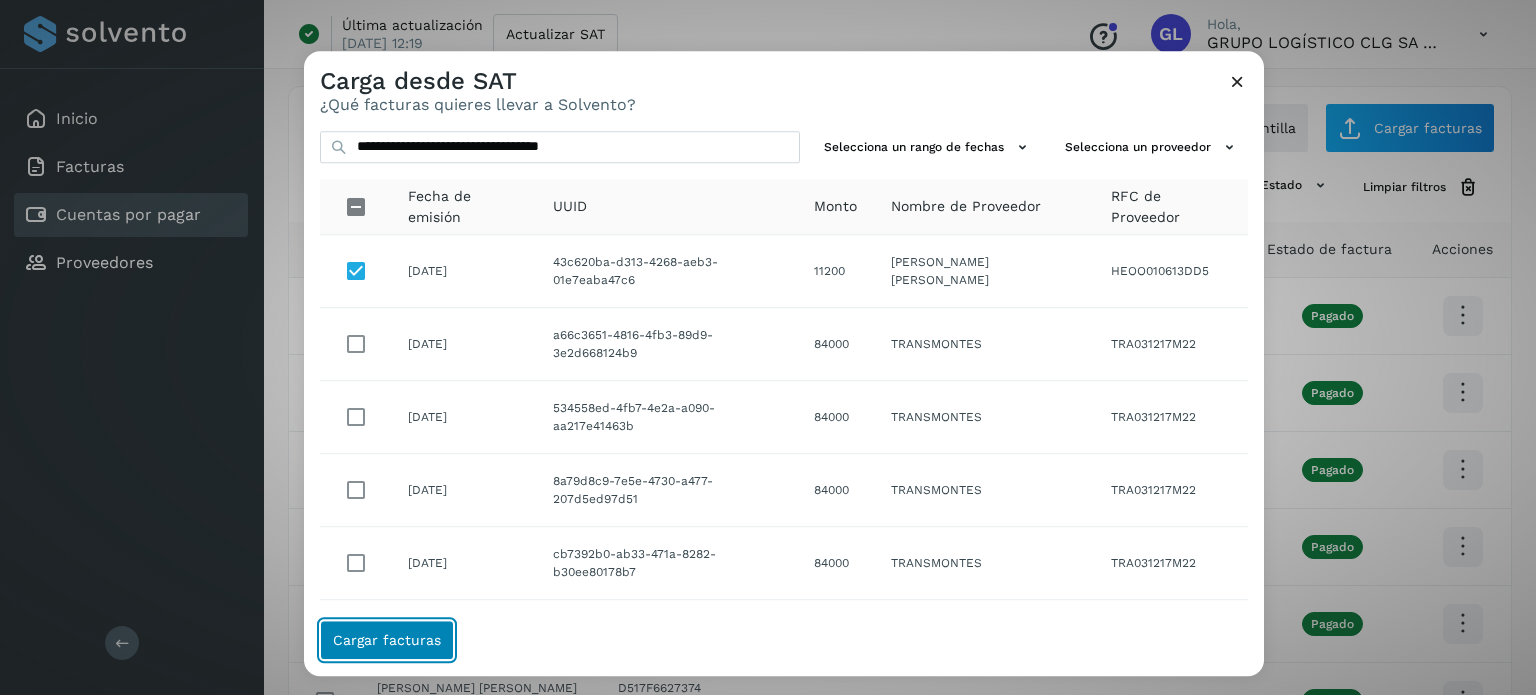 click on "Cargar facturas" 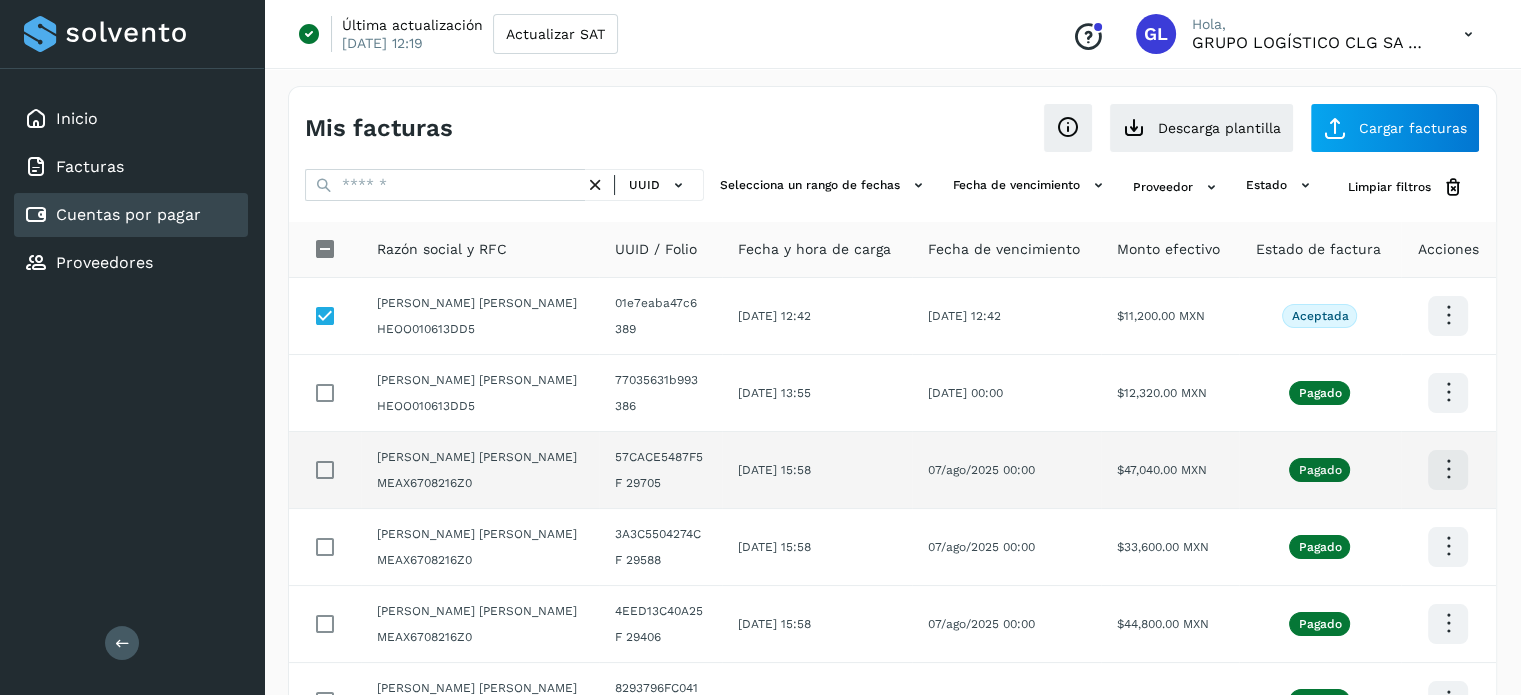 scroll, scrollTop: 635, scrollLeft: 0, axis: vertical 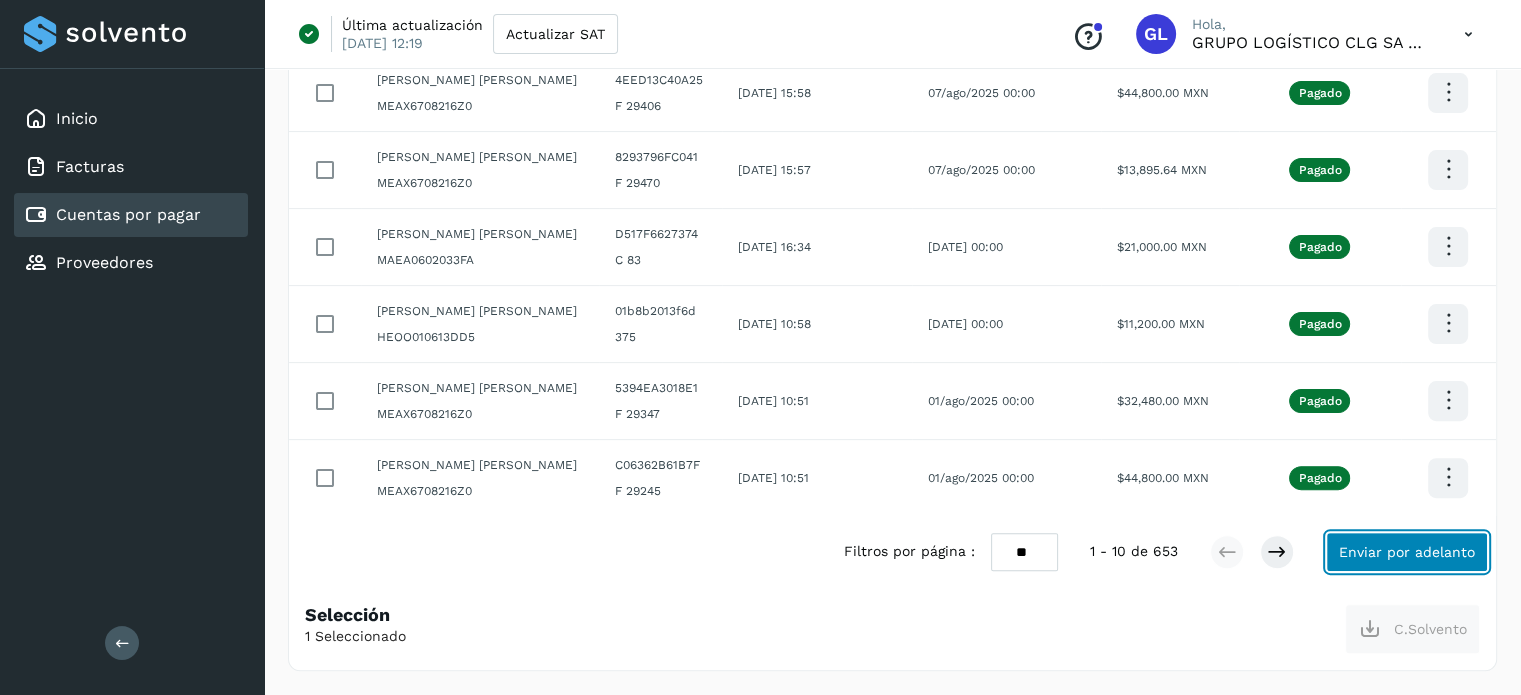 click on "Enviar por adelanto" 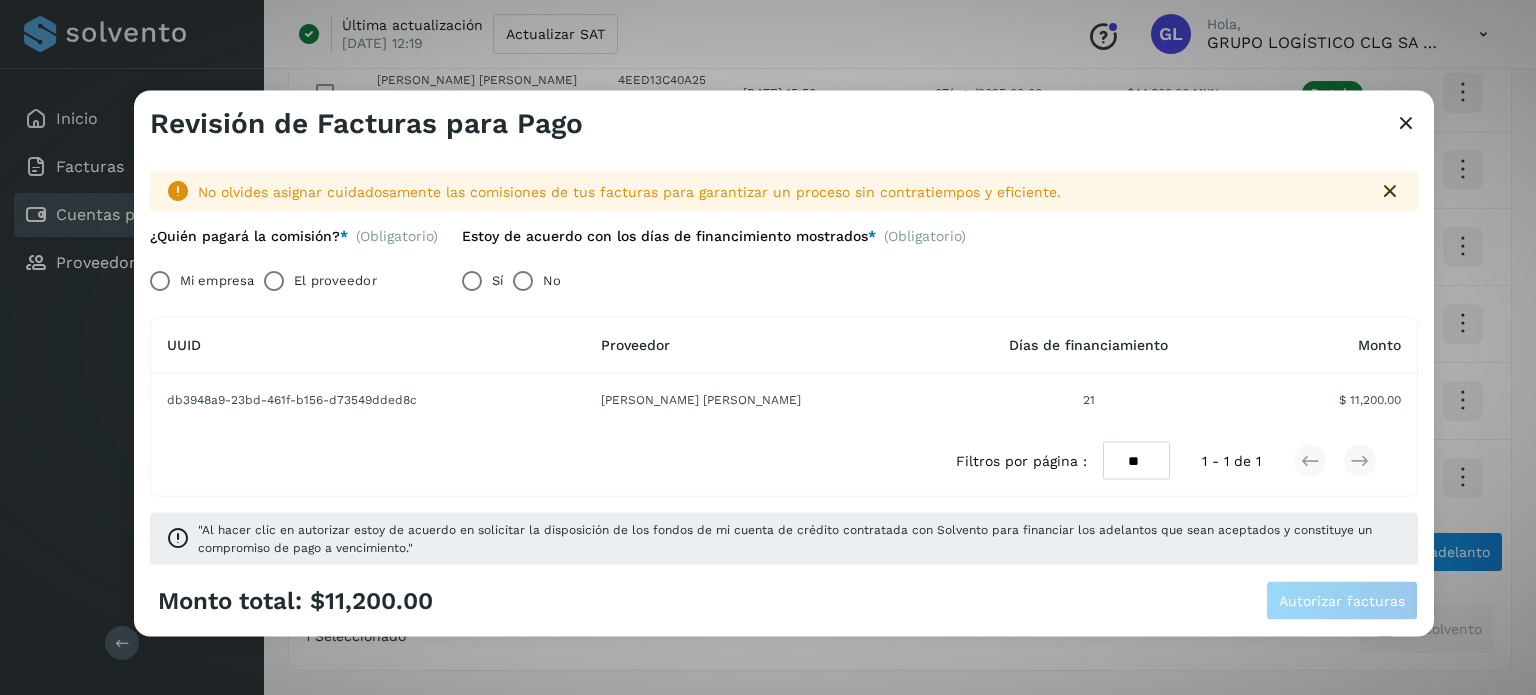 click on "El proveedor" at bounding box center [335, 280] 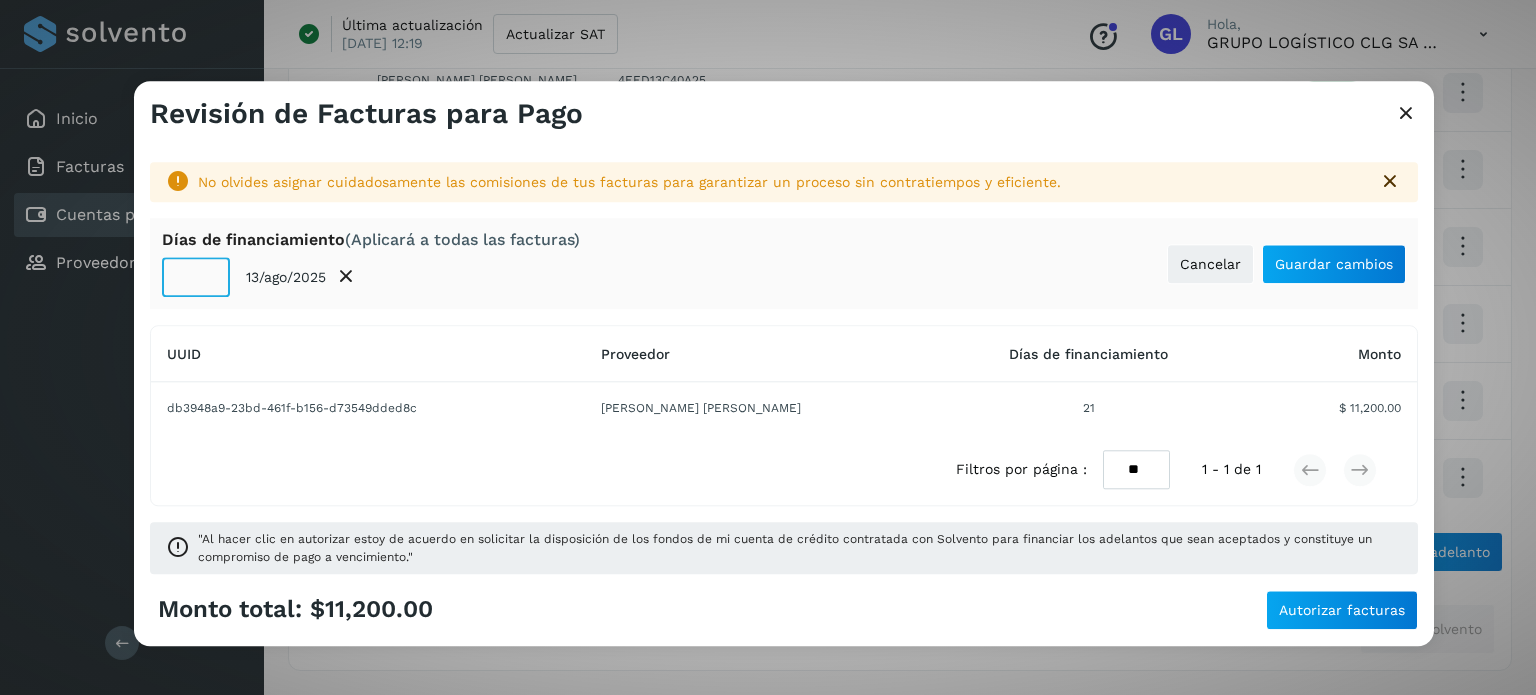 click on "**" 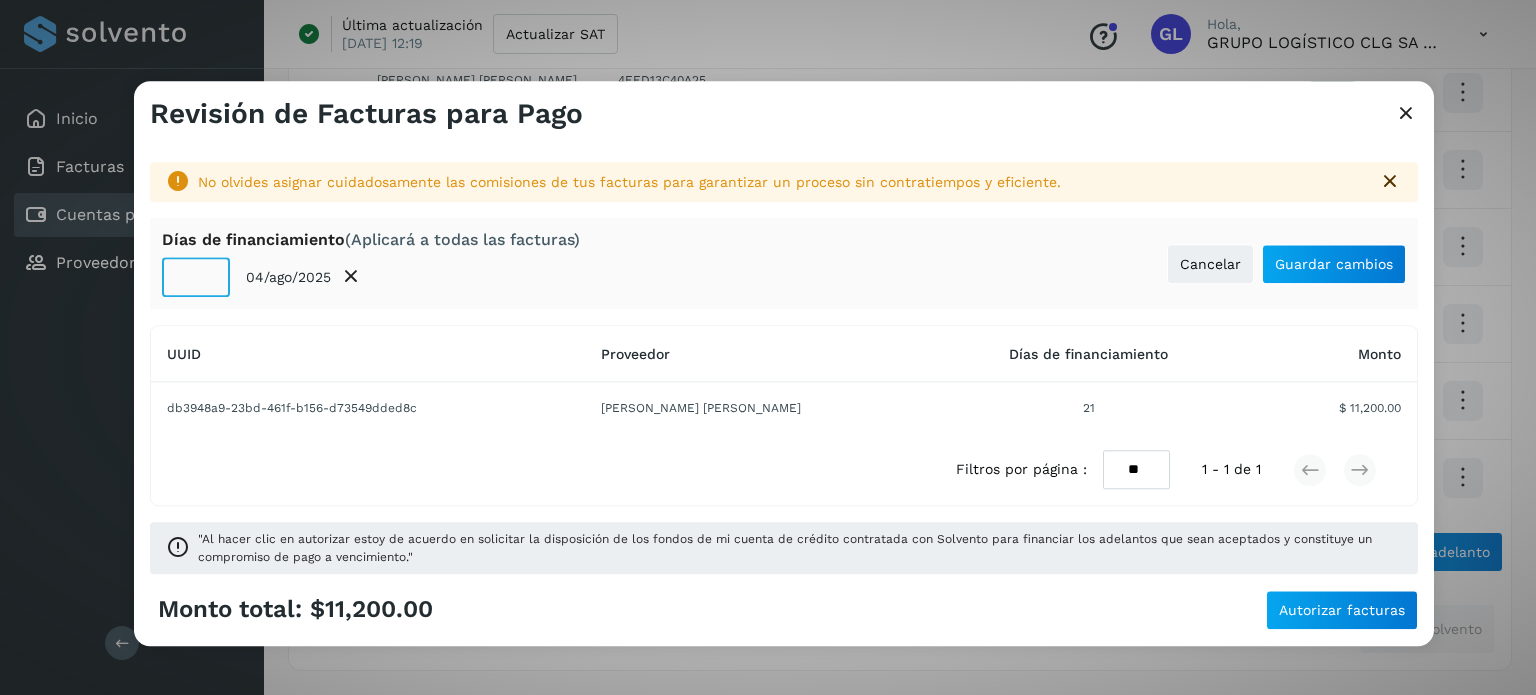 click on "**" 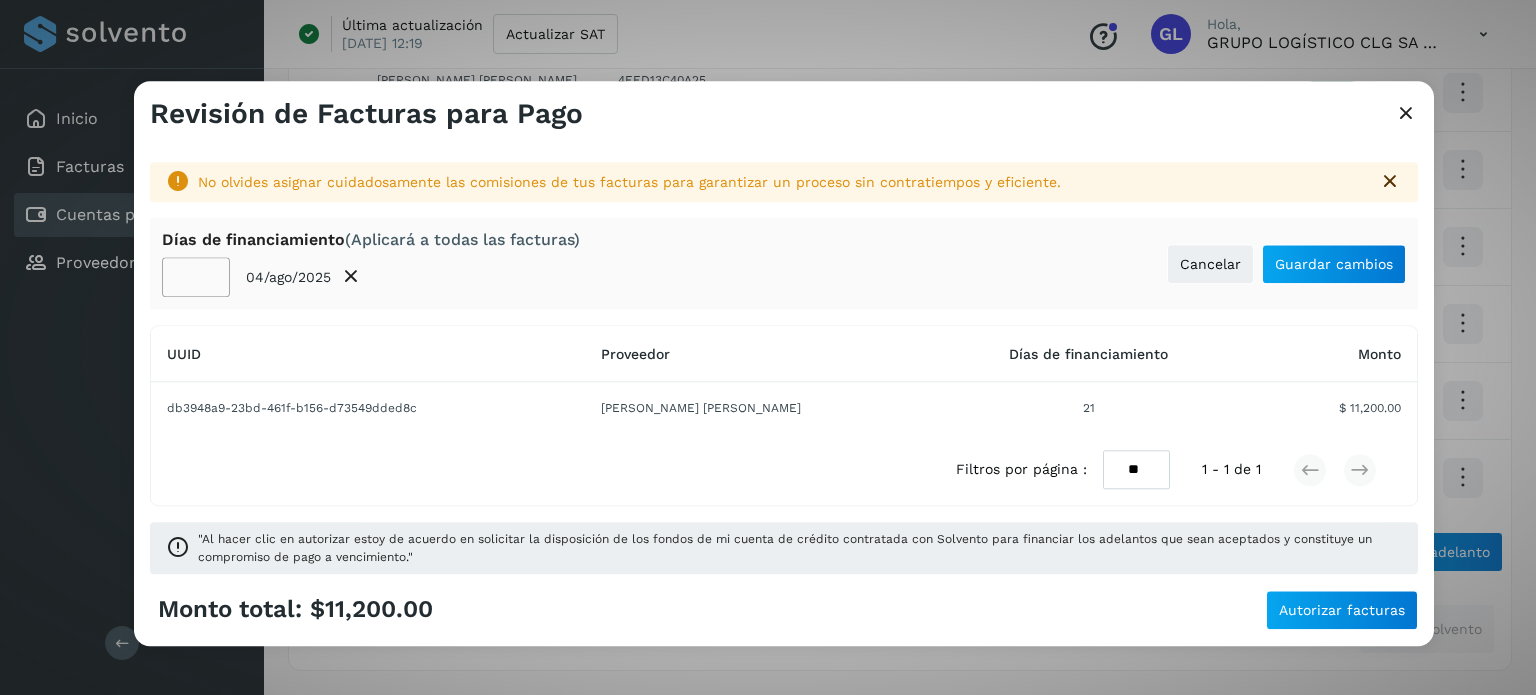 click on "[PERSON_NAME] de financiamiento  (Aplicará a todas las facturas) ** 04/ago/2025 Cancelar Guardar cambios" at bounding box center (784, 263) 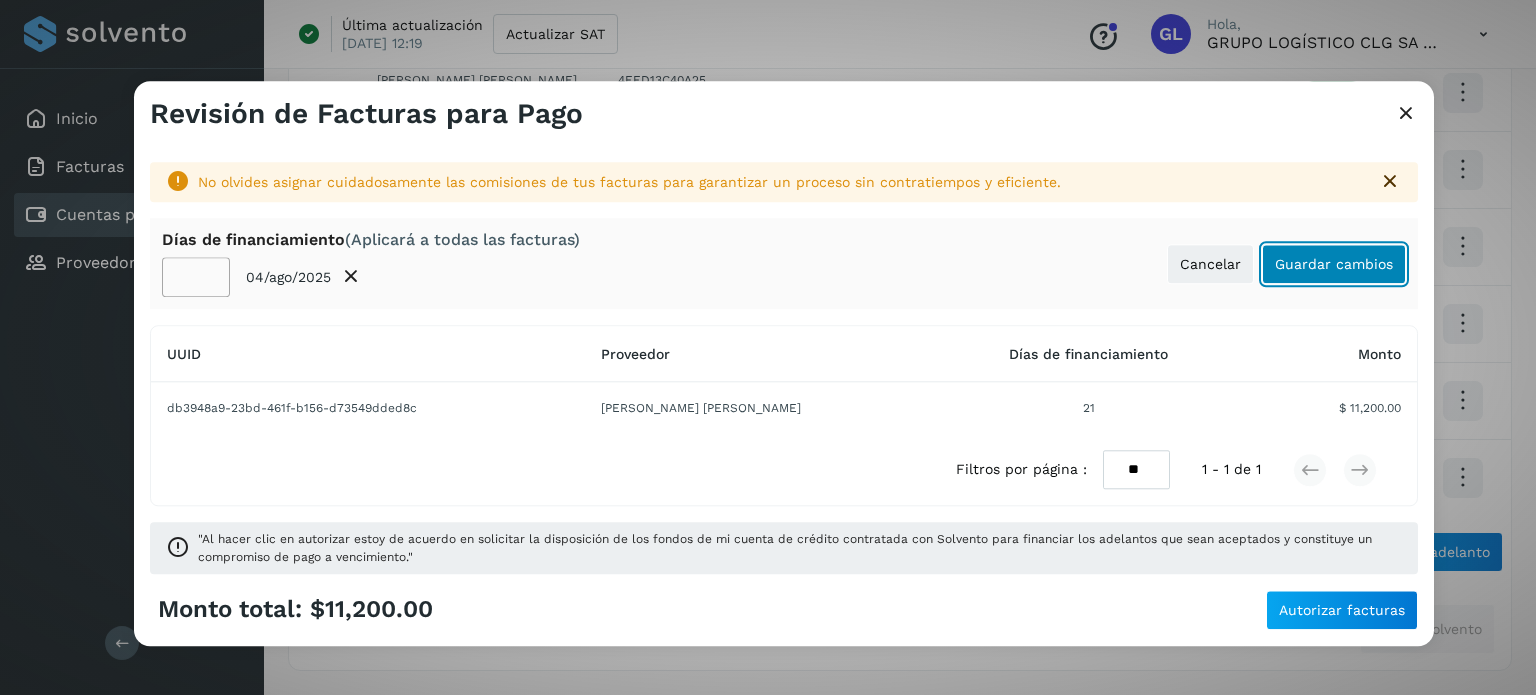 click on "Guardar cambios" at bounding box center (1334, 264) 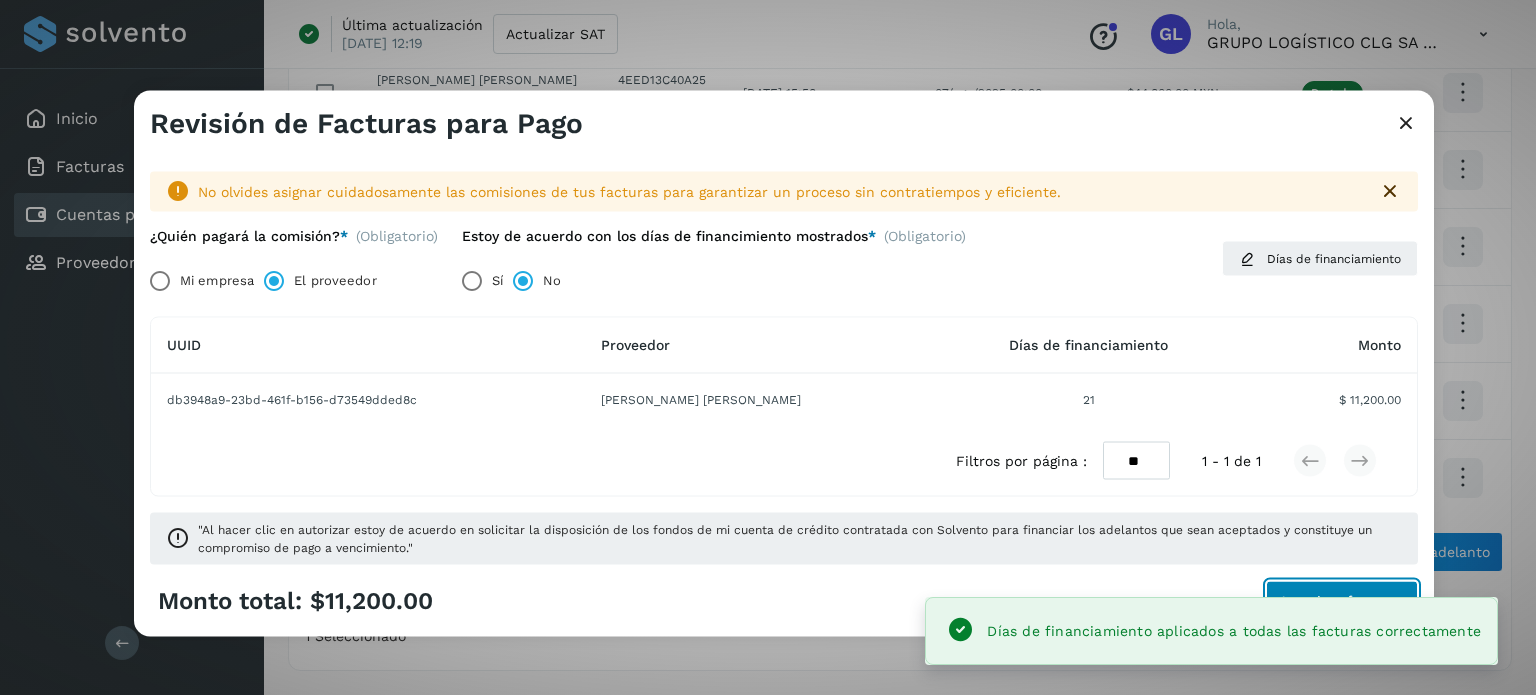click on "Autorizar facturas" at bounding box center (1342, 601) 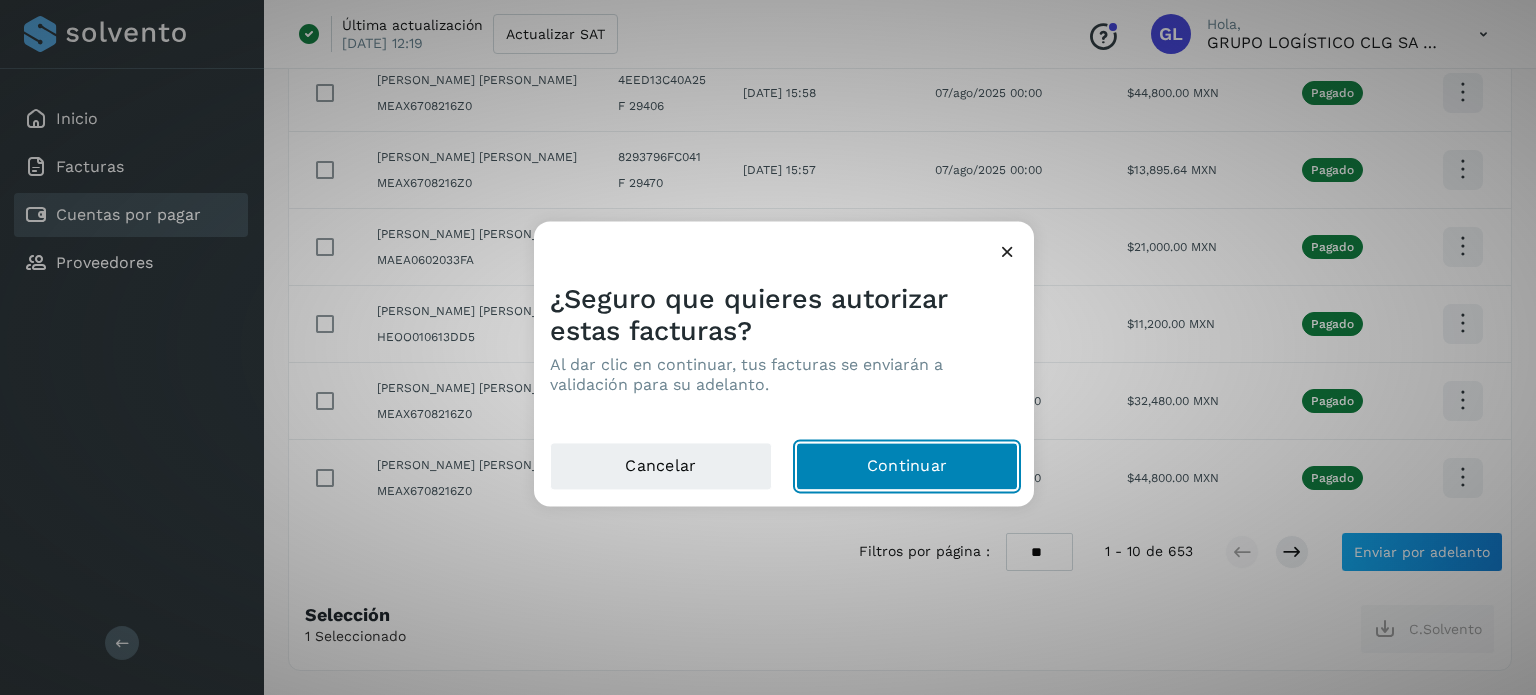 click on "Continuar" 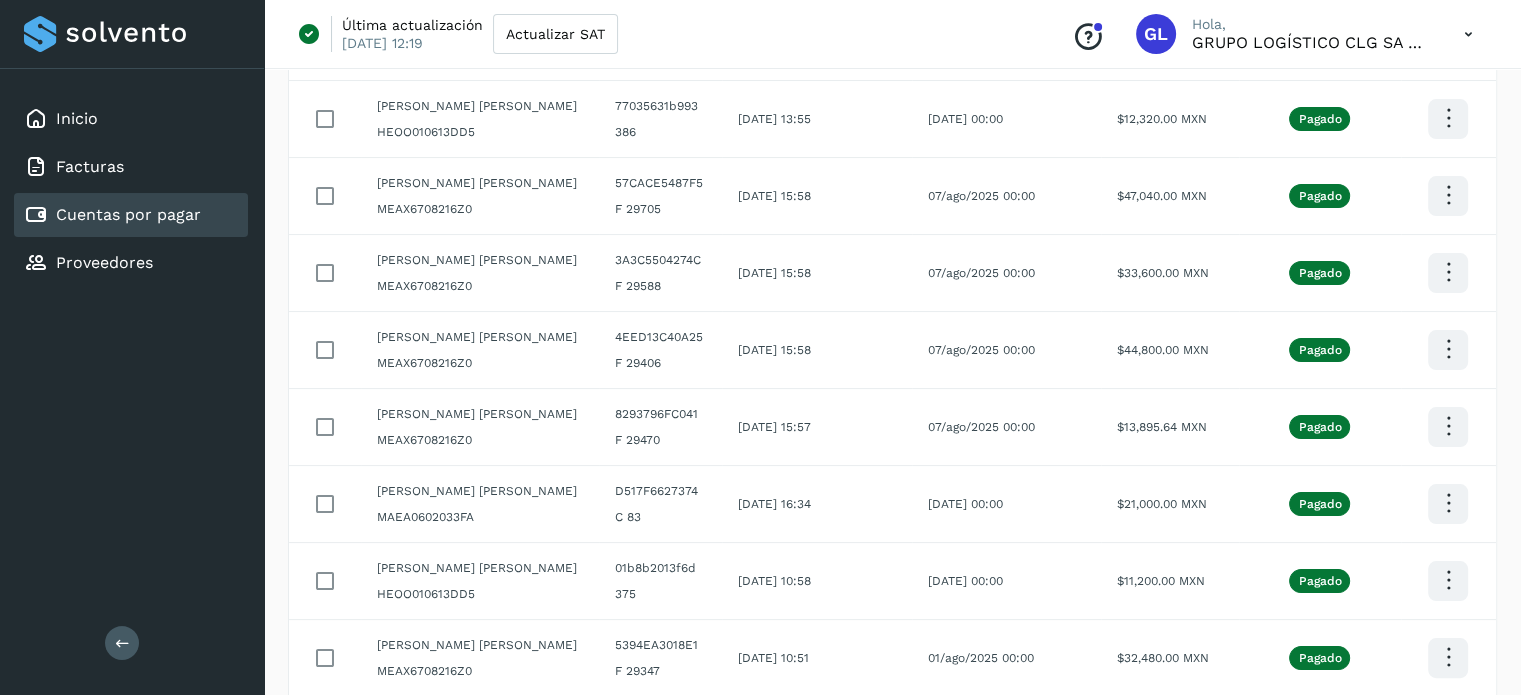 scroll, scrollTop: 0, scrollLeft: 0, axis: both 